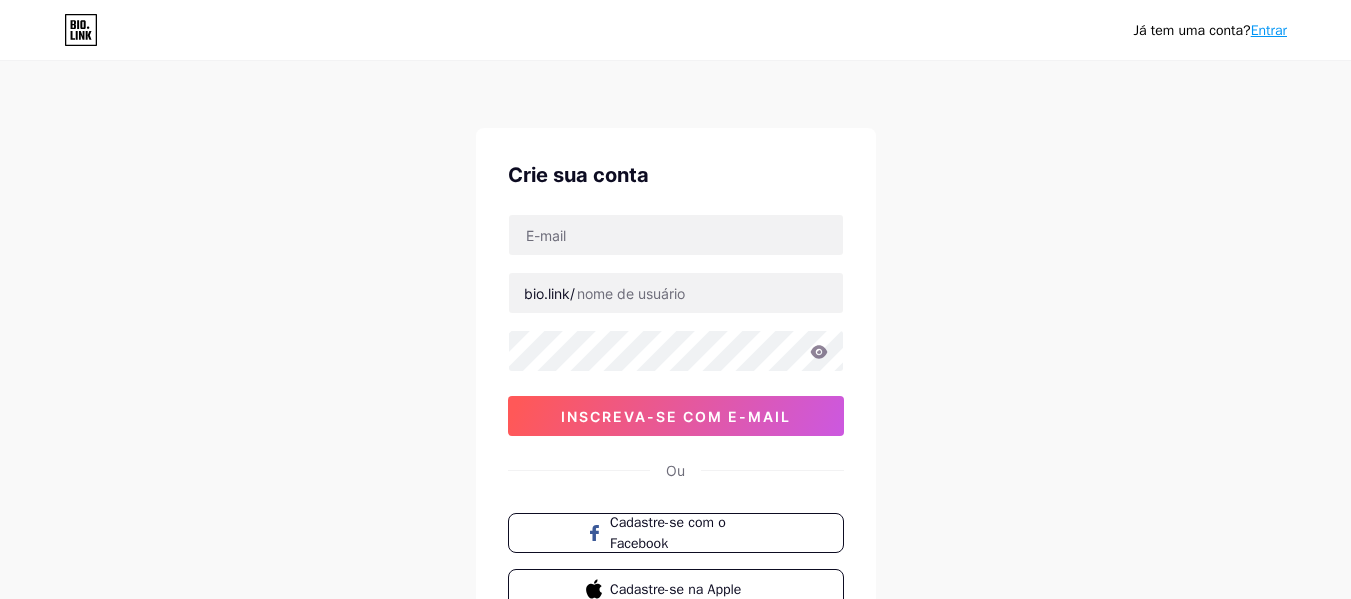 scroll, scrollTop: 0, scrollLeft: 0, axis: both 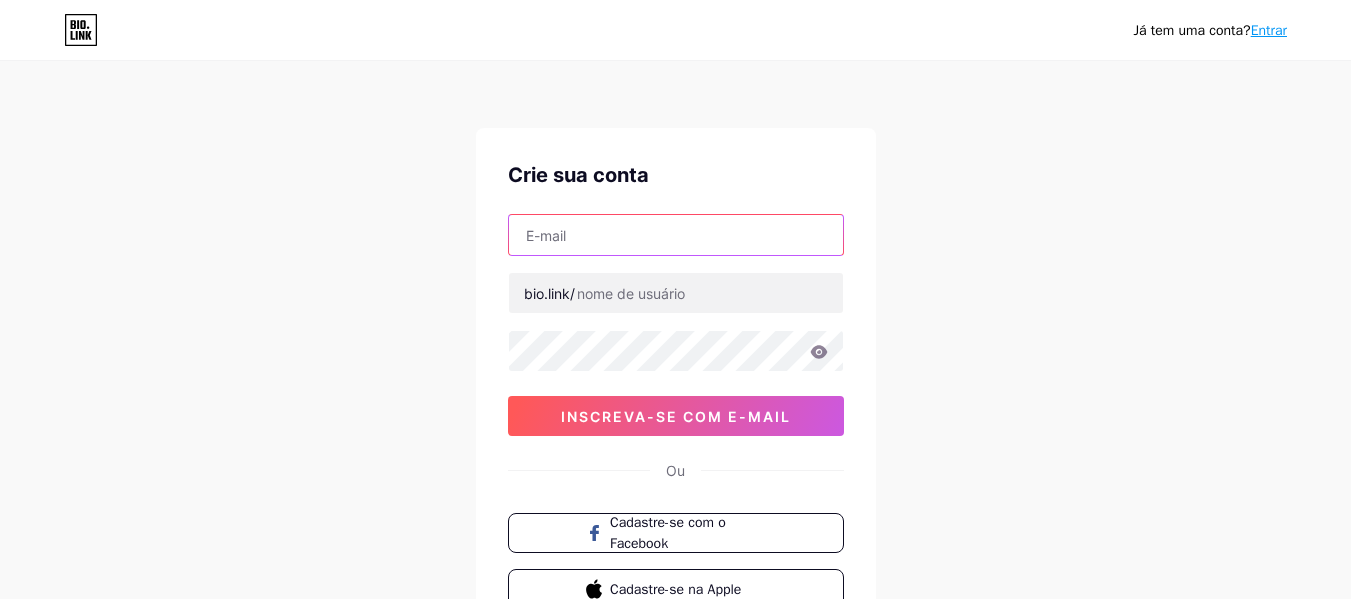 click at bounding box center [676, 235] 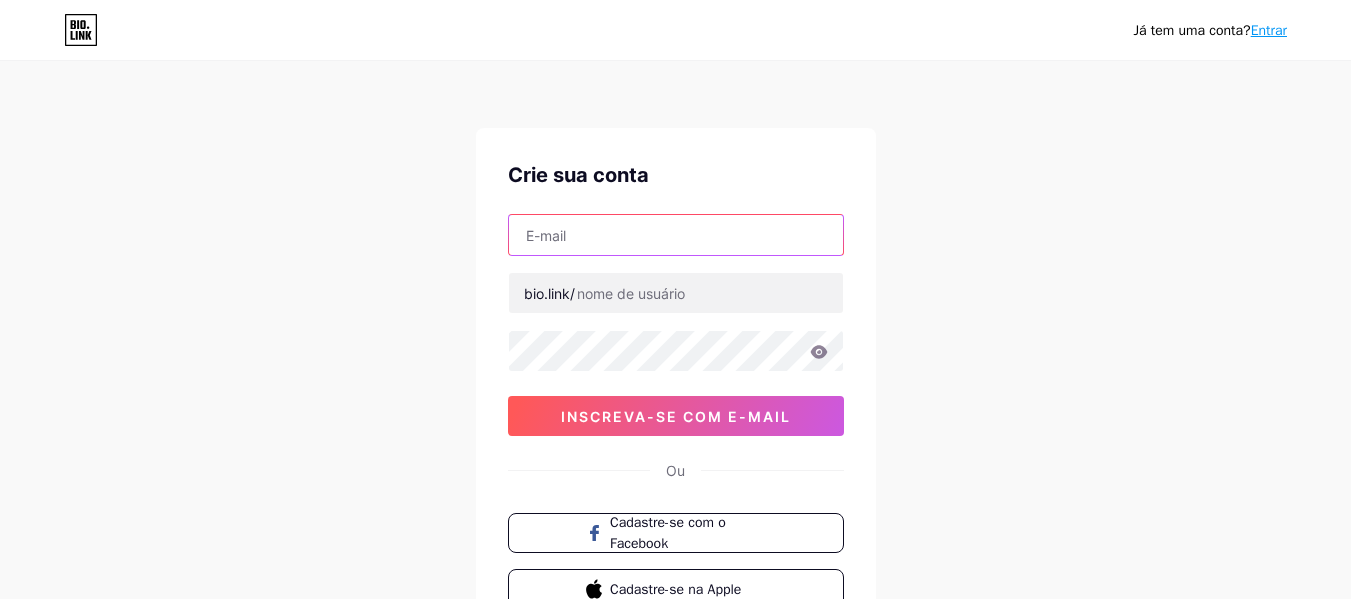 type on "selleramazonbad@[DOMAIN].com" 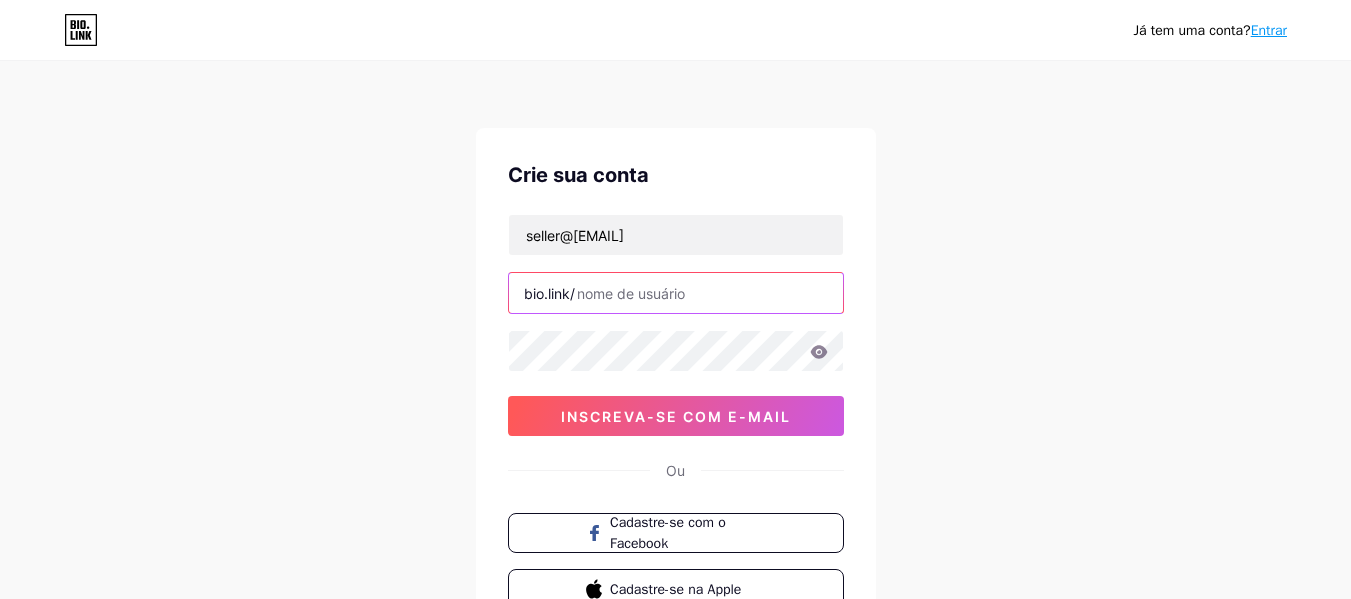 click at bounding box center [676, 293] 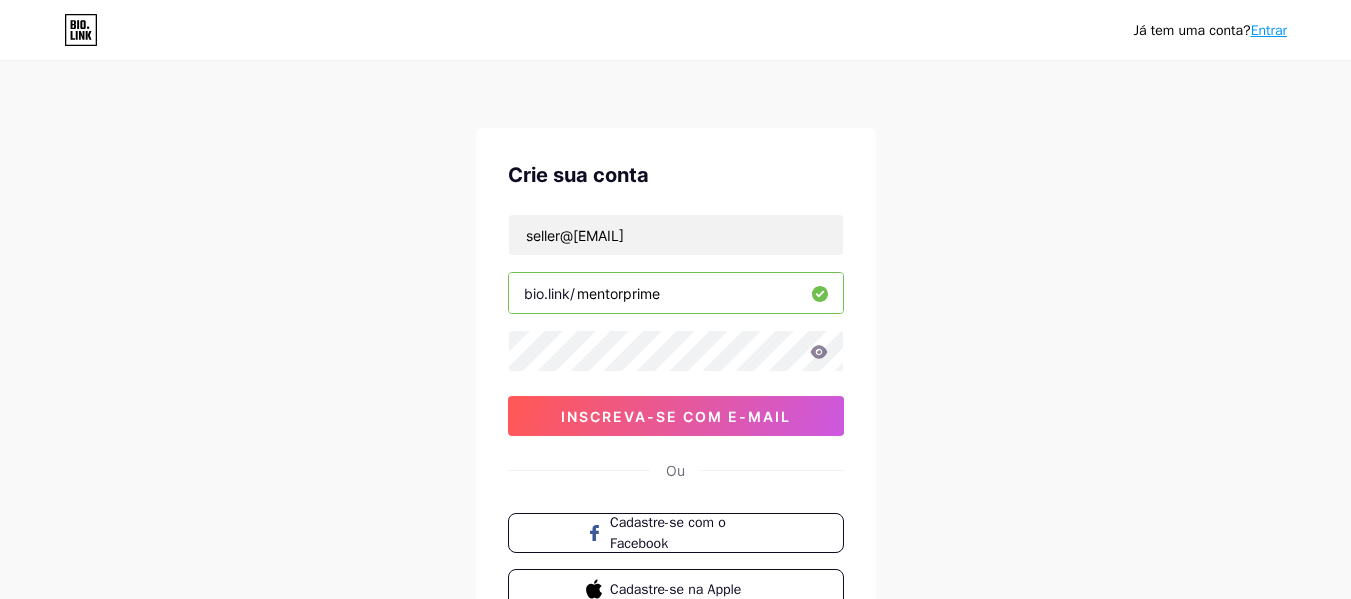 type on "mentorprime" 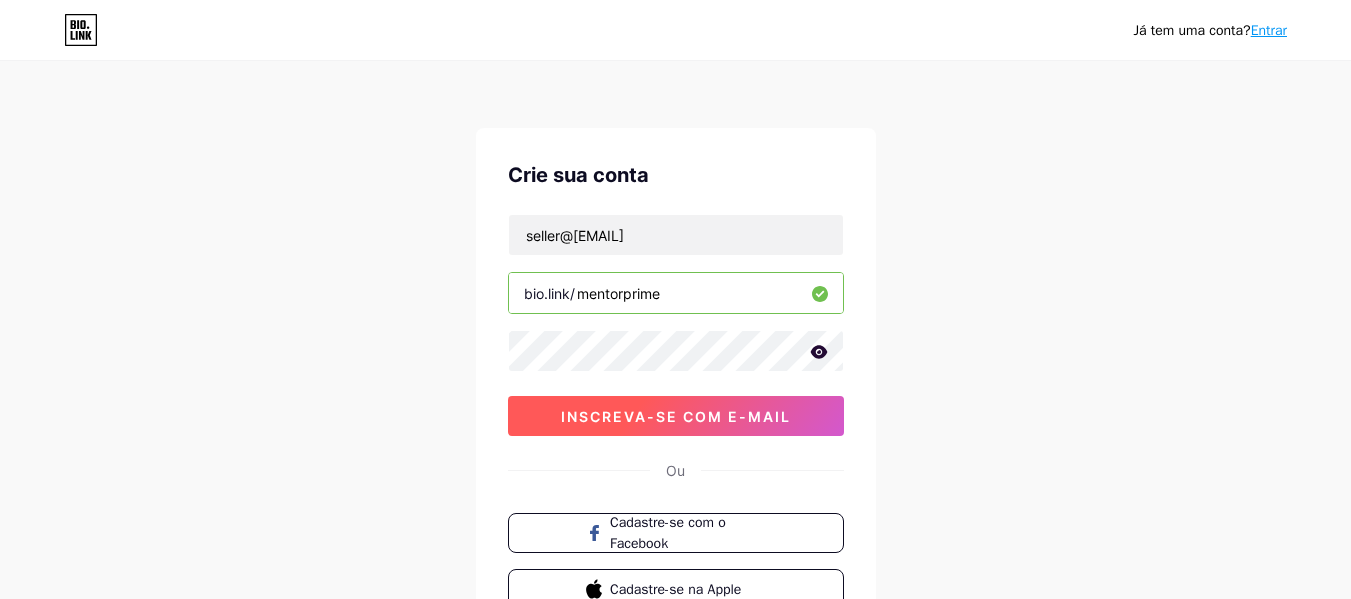 click on "inscreva-se com e-mail" at bounding box center (676, 416) 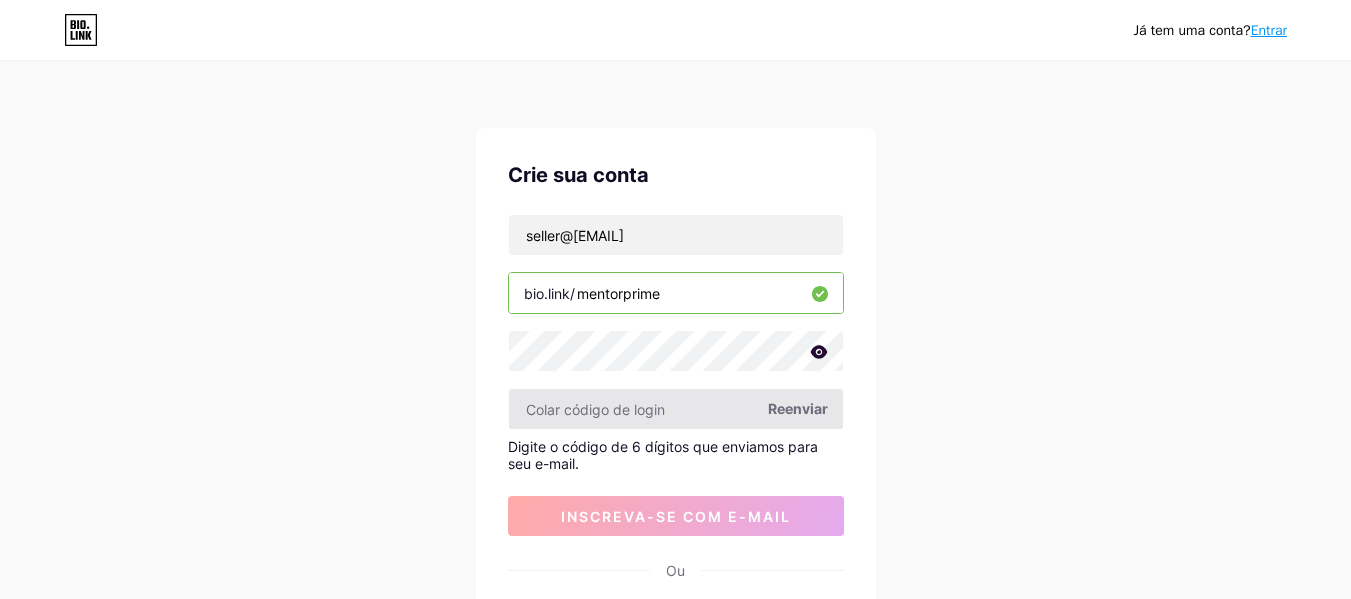 click at bounding box center [676, 409] 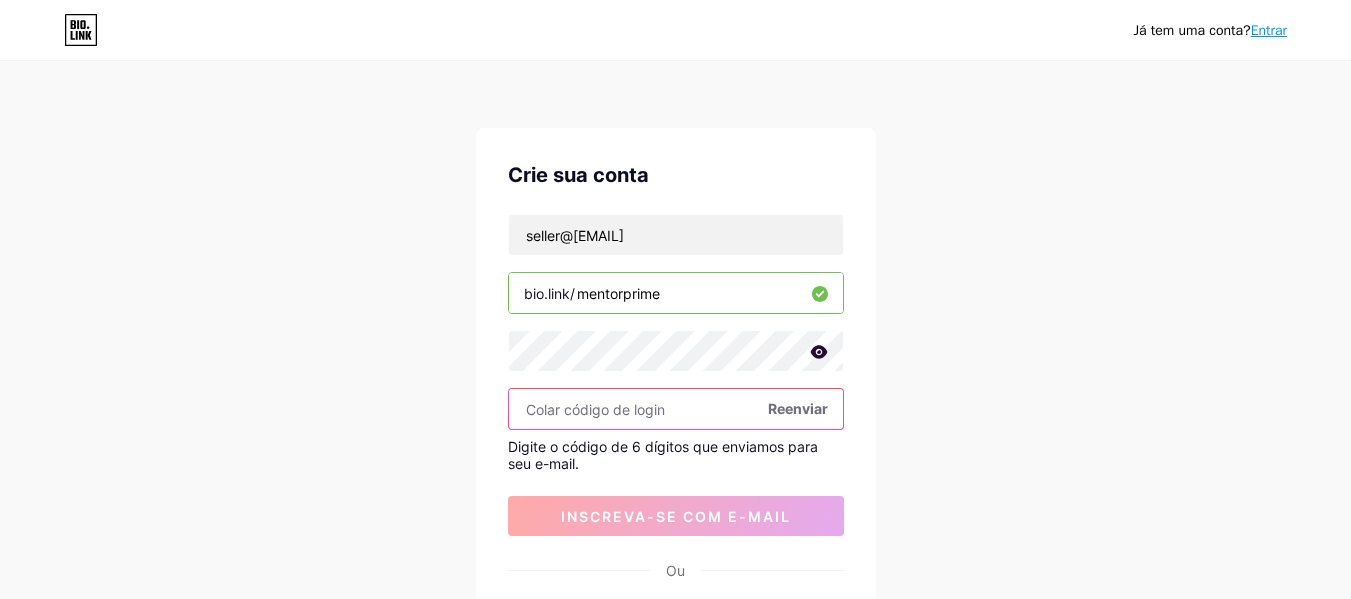 paste on "599919" 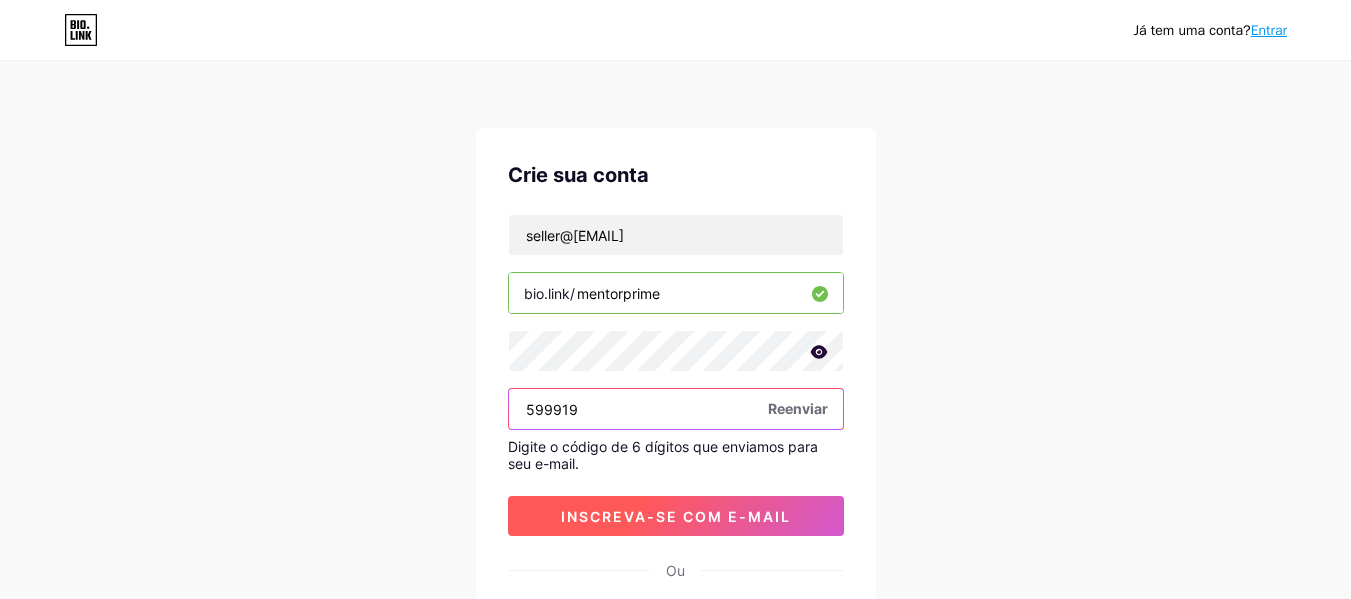 type on "599919" 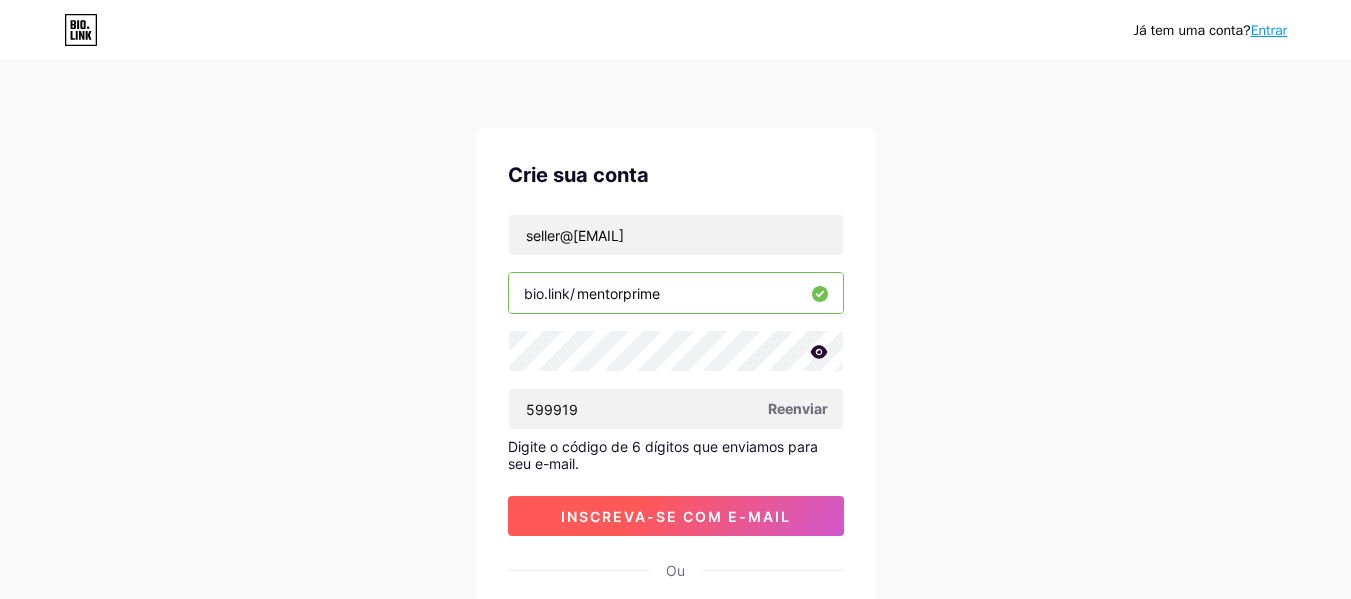 click on "inscreva-se com e-mail" at bounding box center (676, 516) 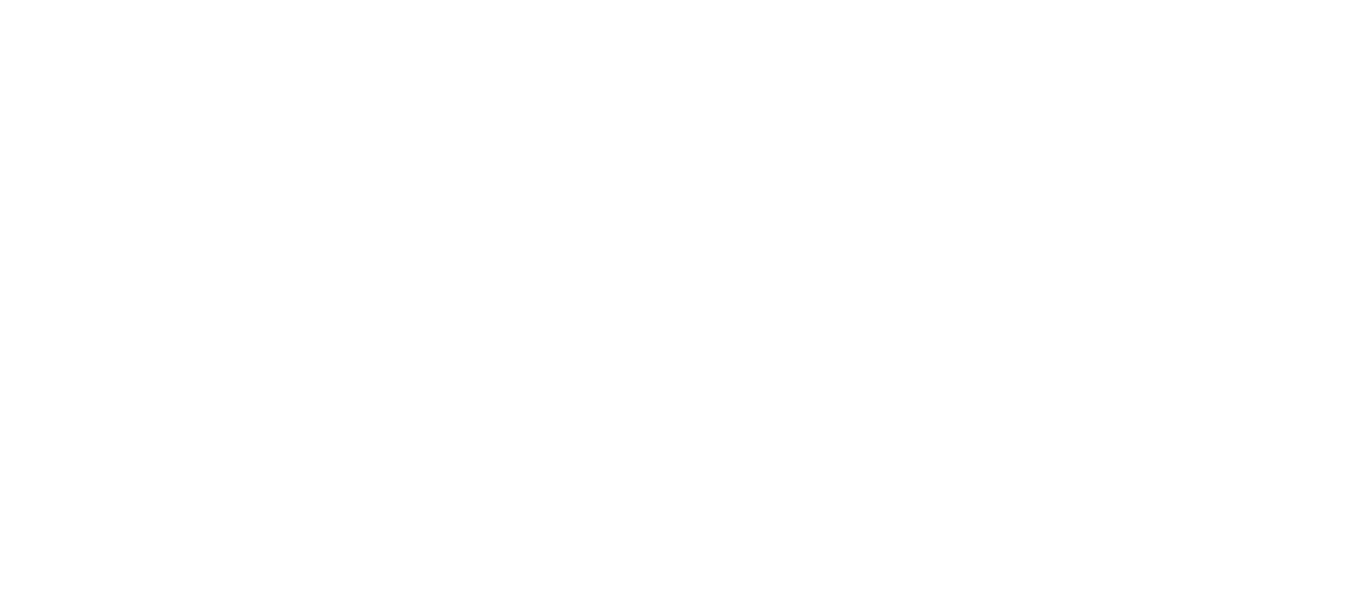 scroll, scrollTop: 0, scrollLeft: 0, axis: both 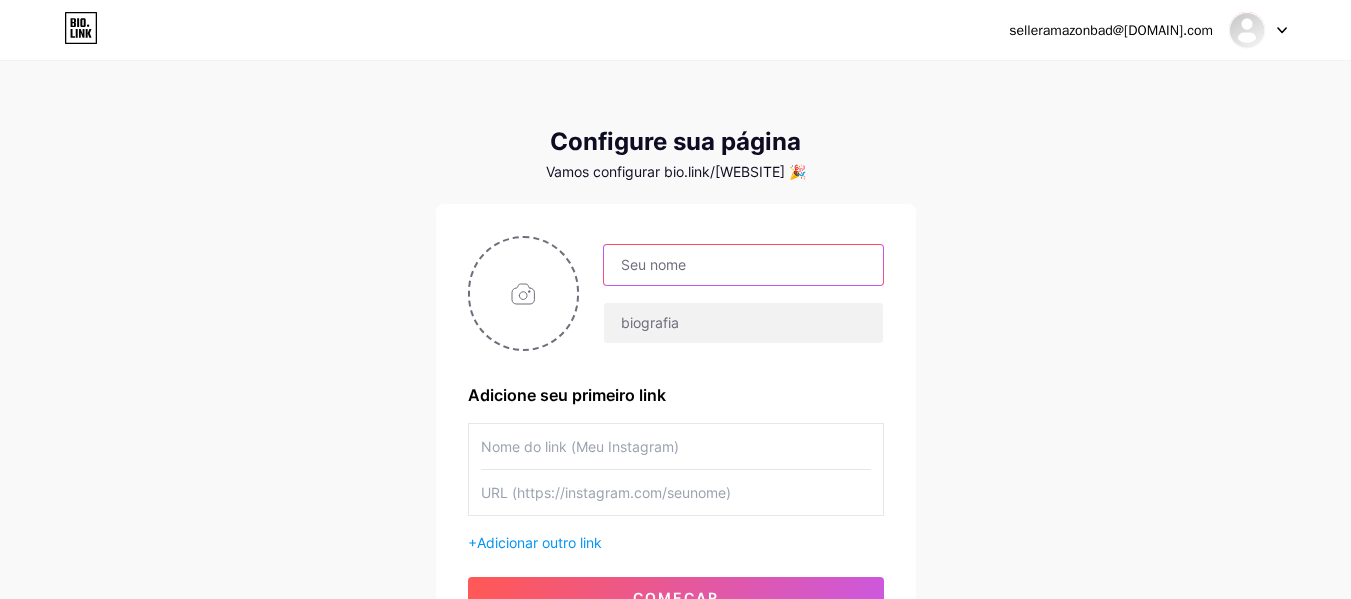 click at bounding box center (743, 265) 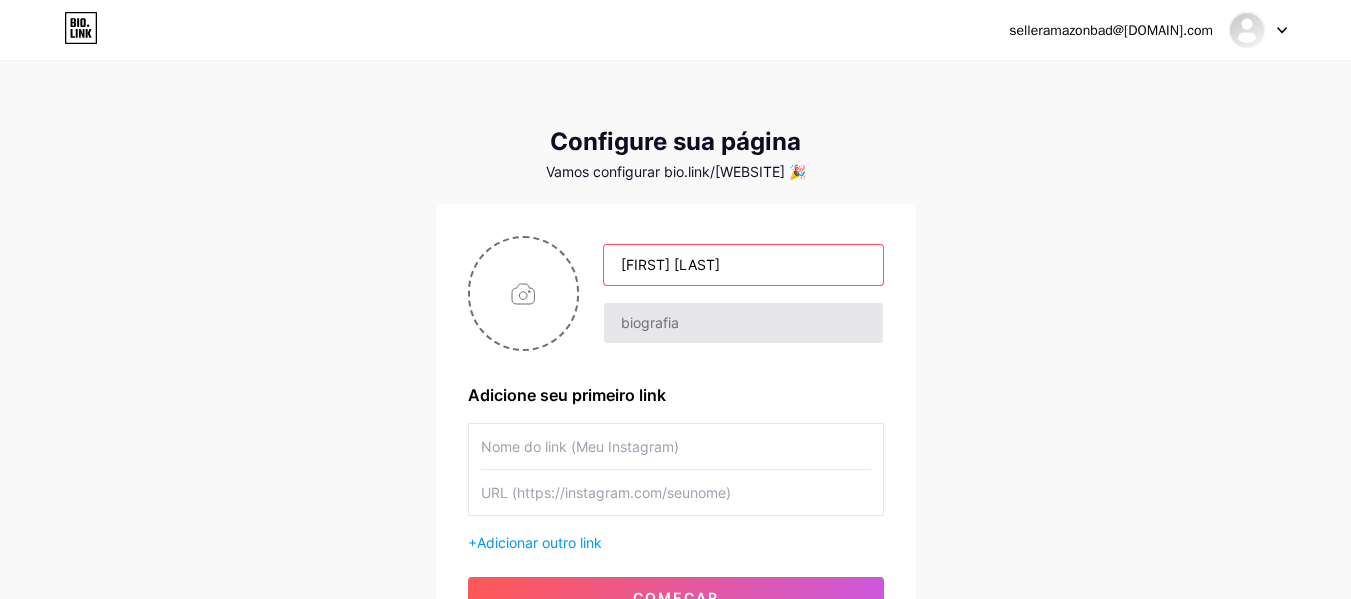 type on "[FIRST] [LAST]" 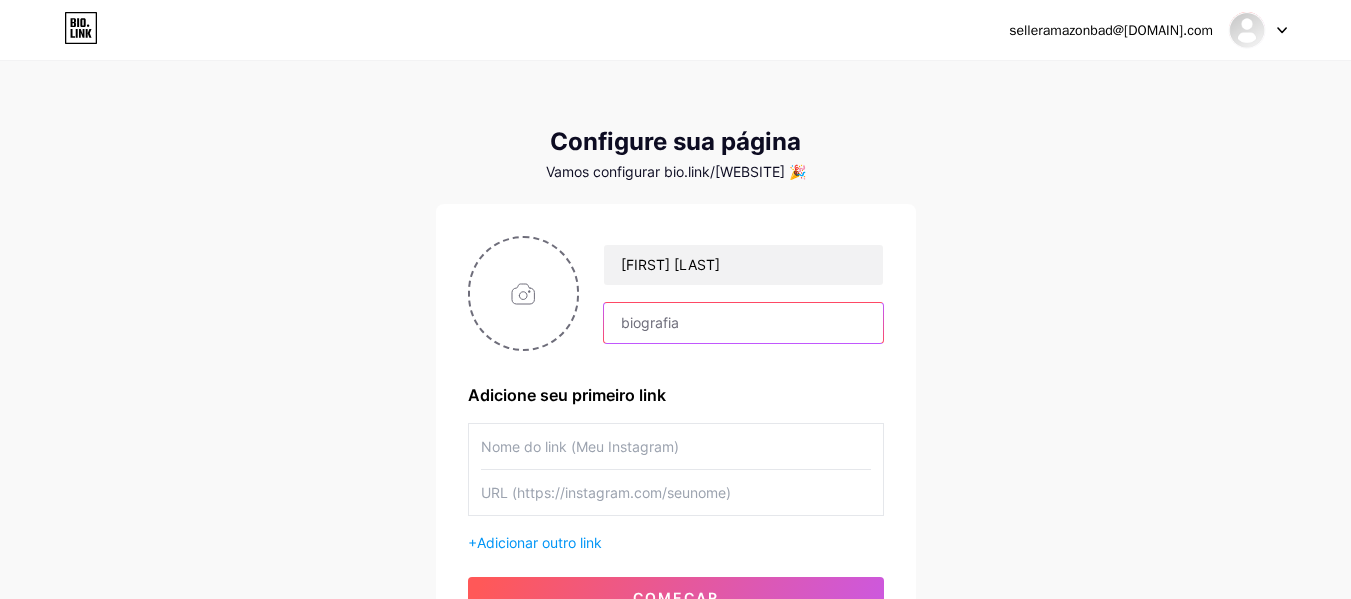 click at bounding box center (743, 323) 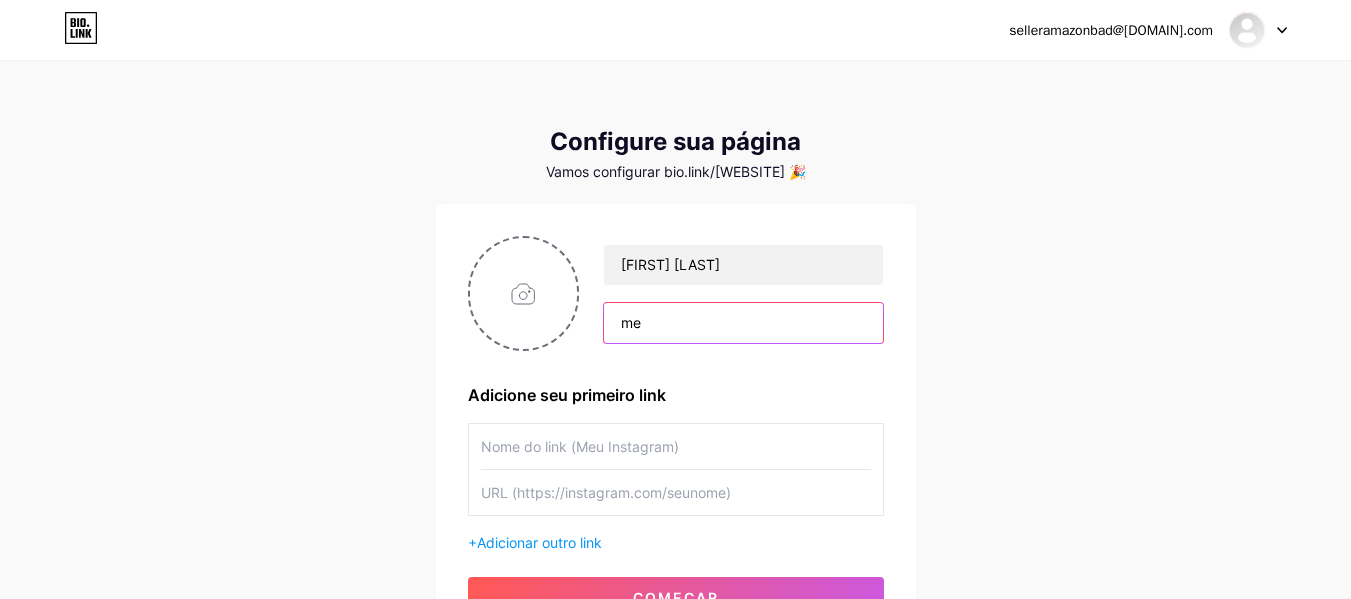 type on "m" 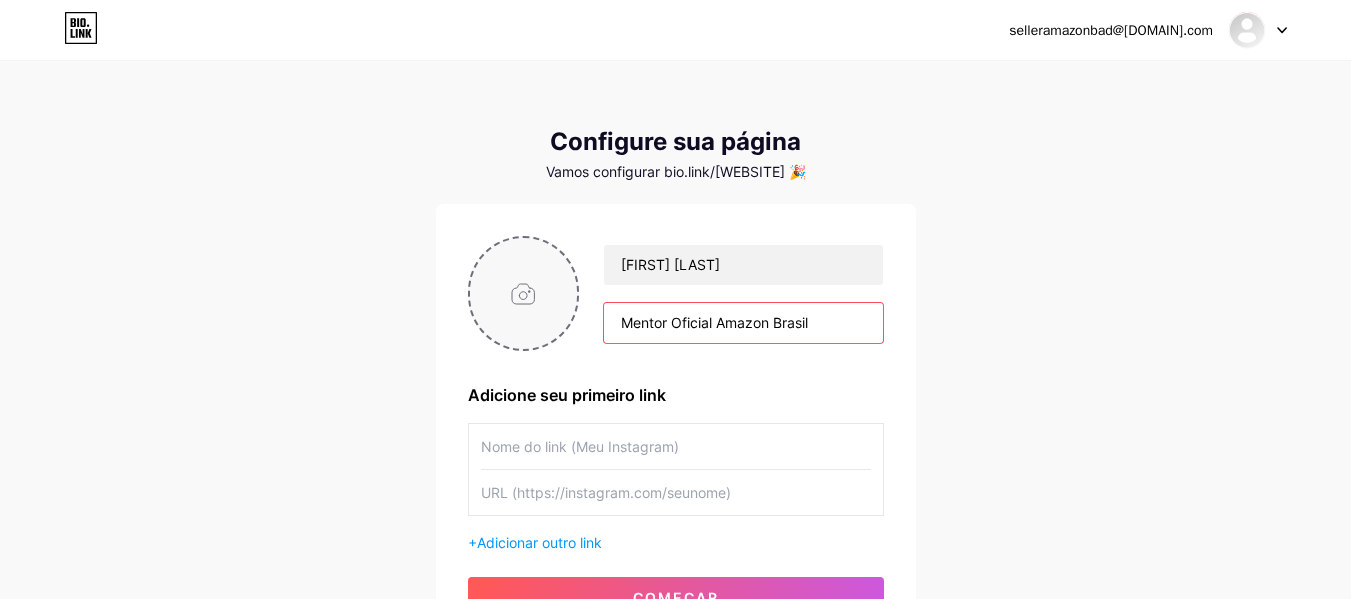 type on "Mentor Oficial Amazon Brasil" 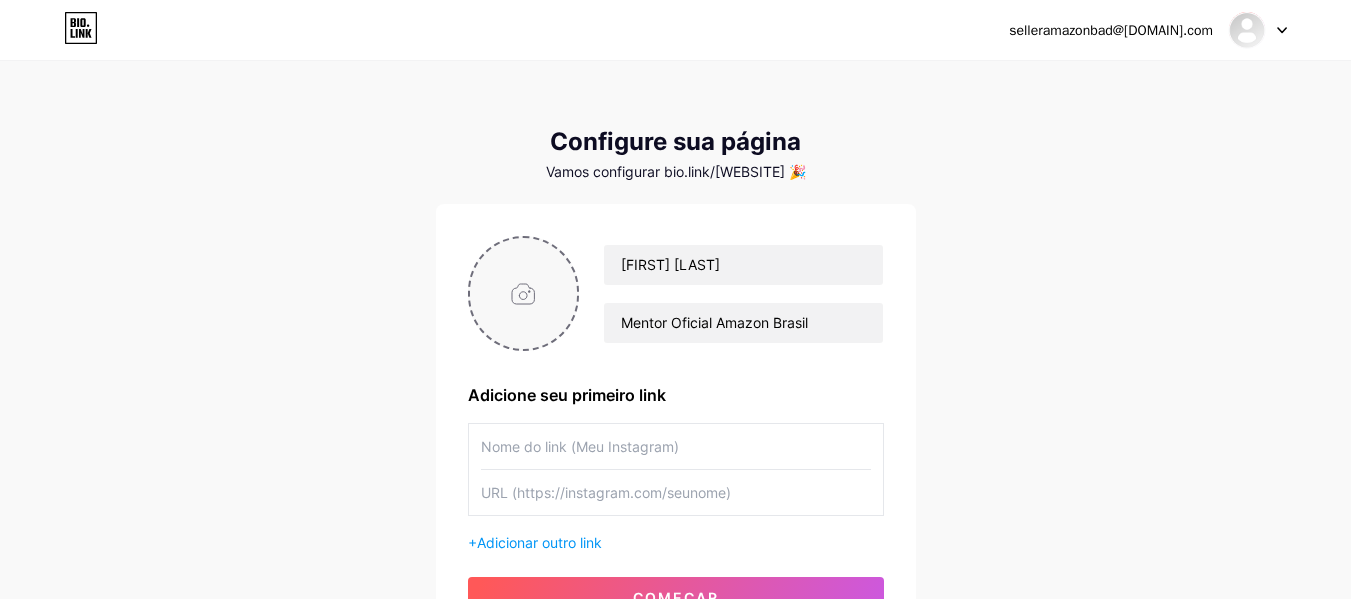 click at bounding box center [524, 293] 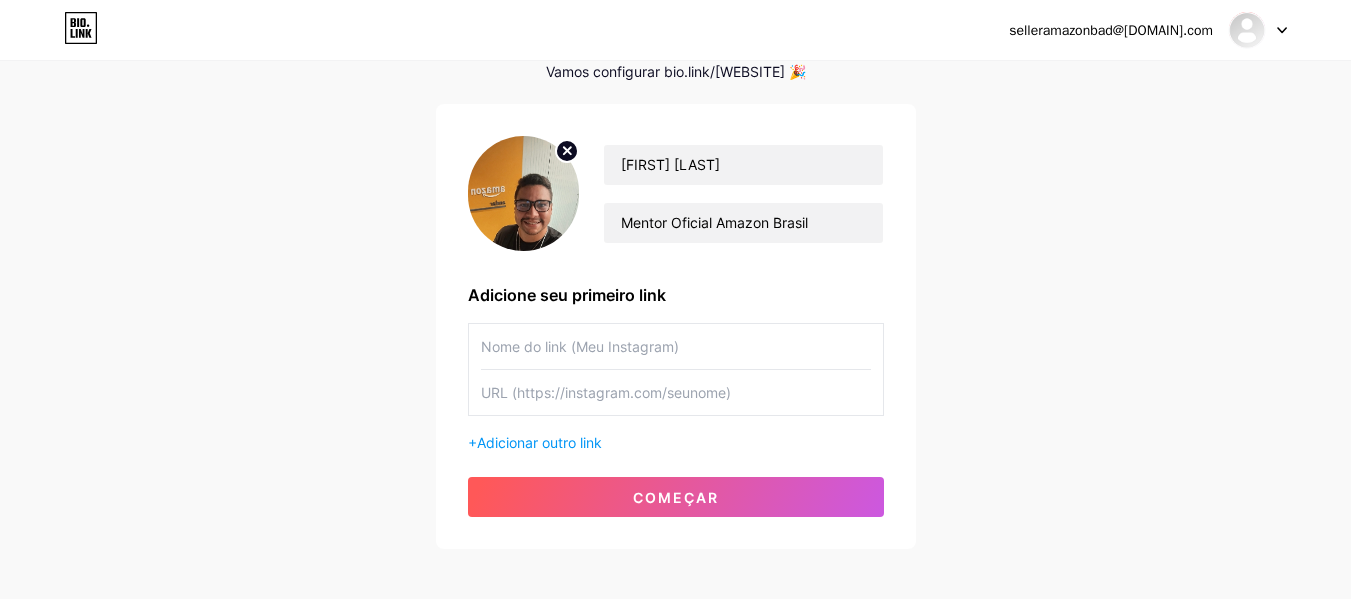 scroll, scrollTop: 194, scrollLeft: 0, axis: vertical 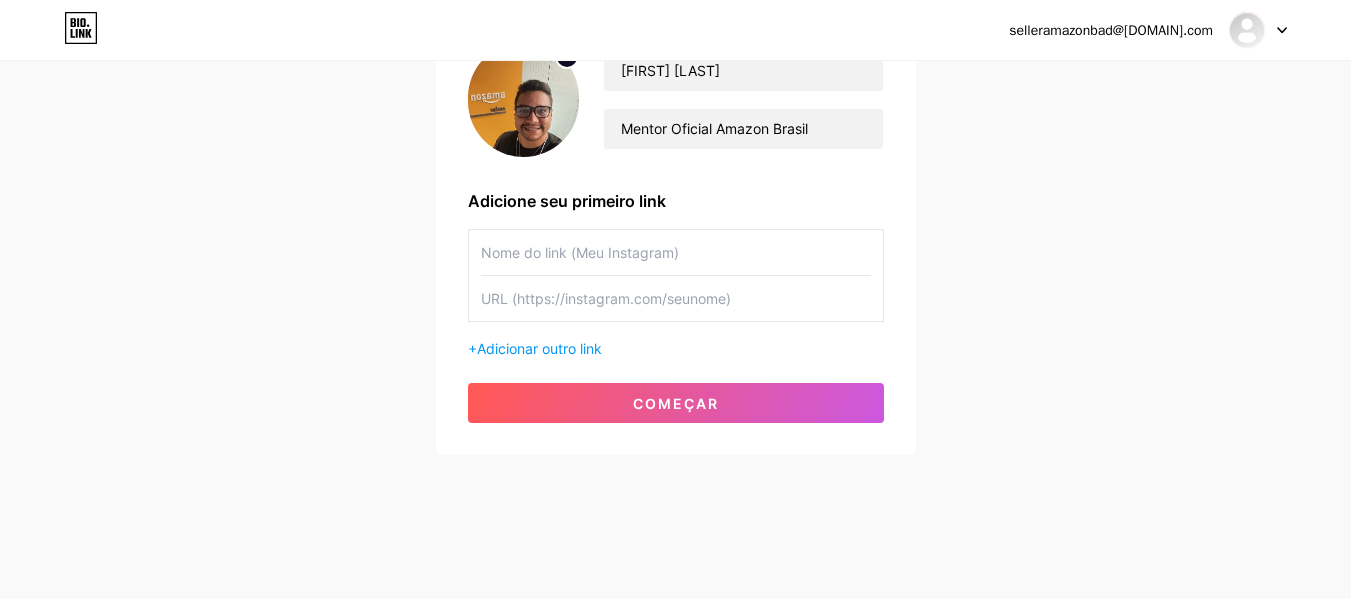 click at bounding box center [676, 252] 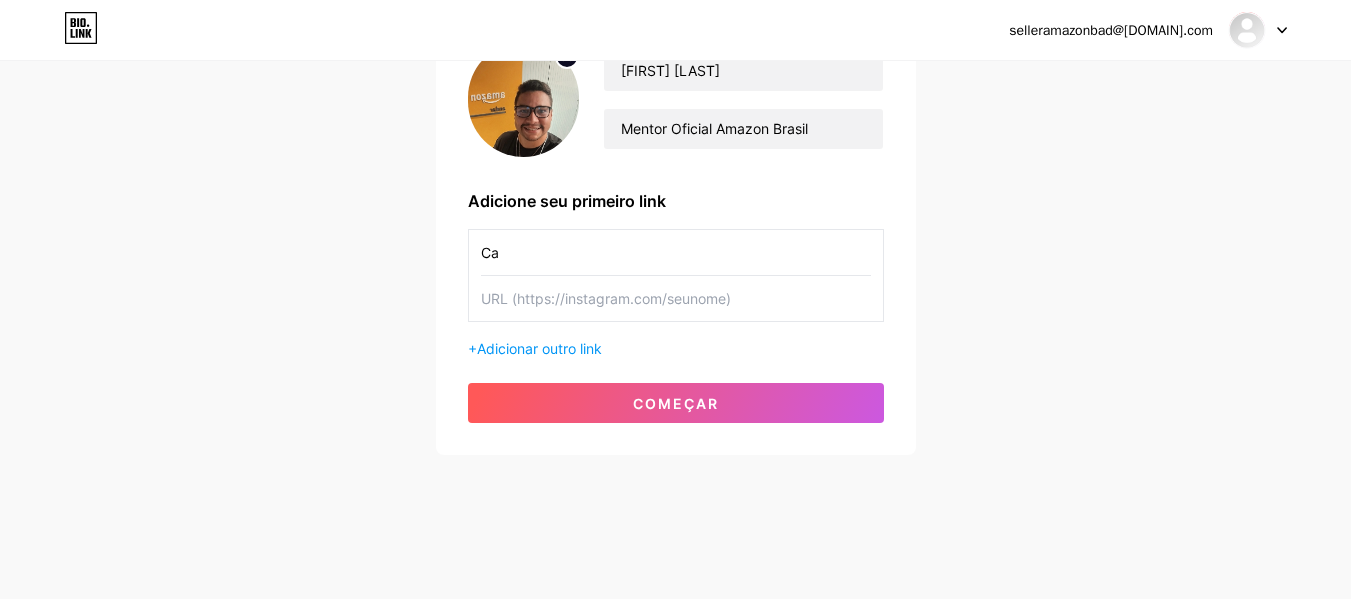 type on "C" 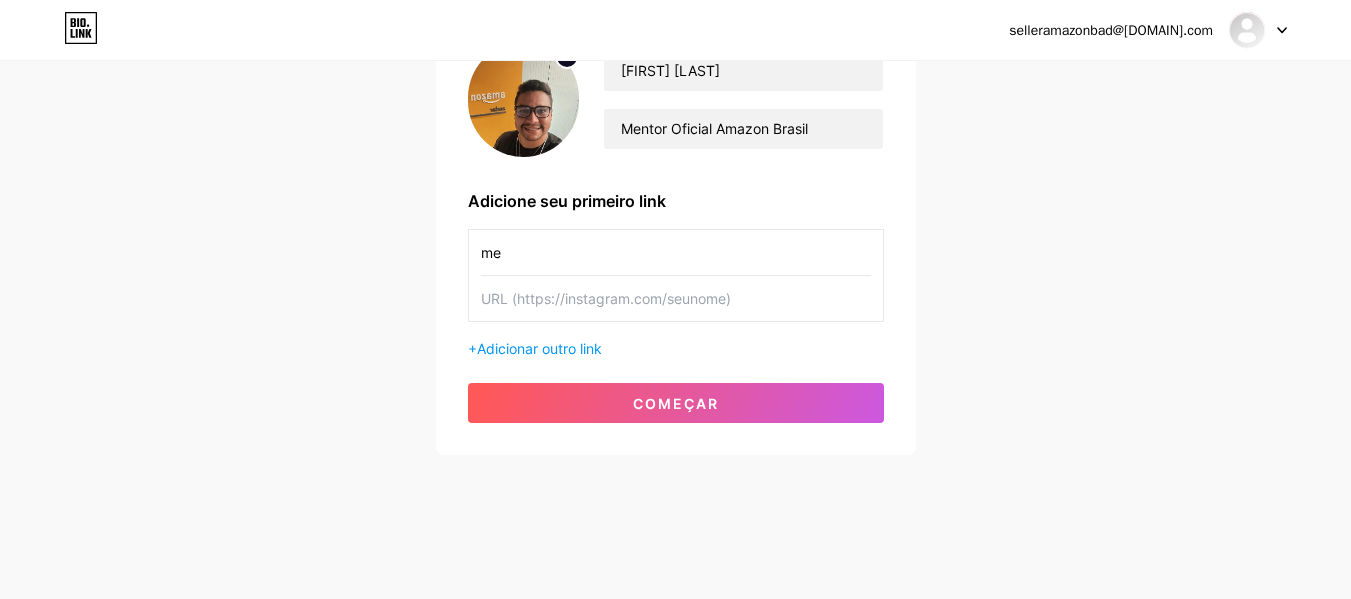 type on "m" 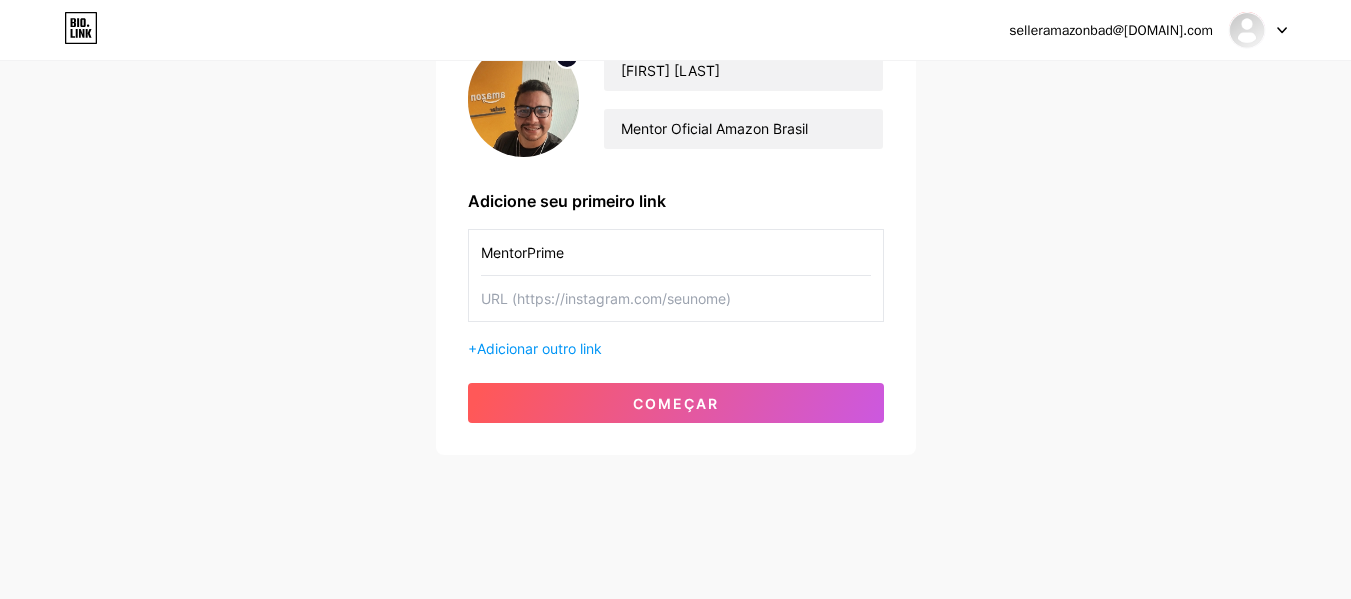 type on "MentorPrime" 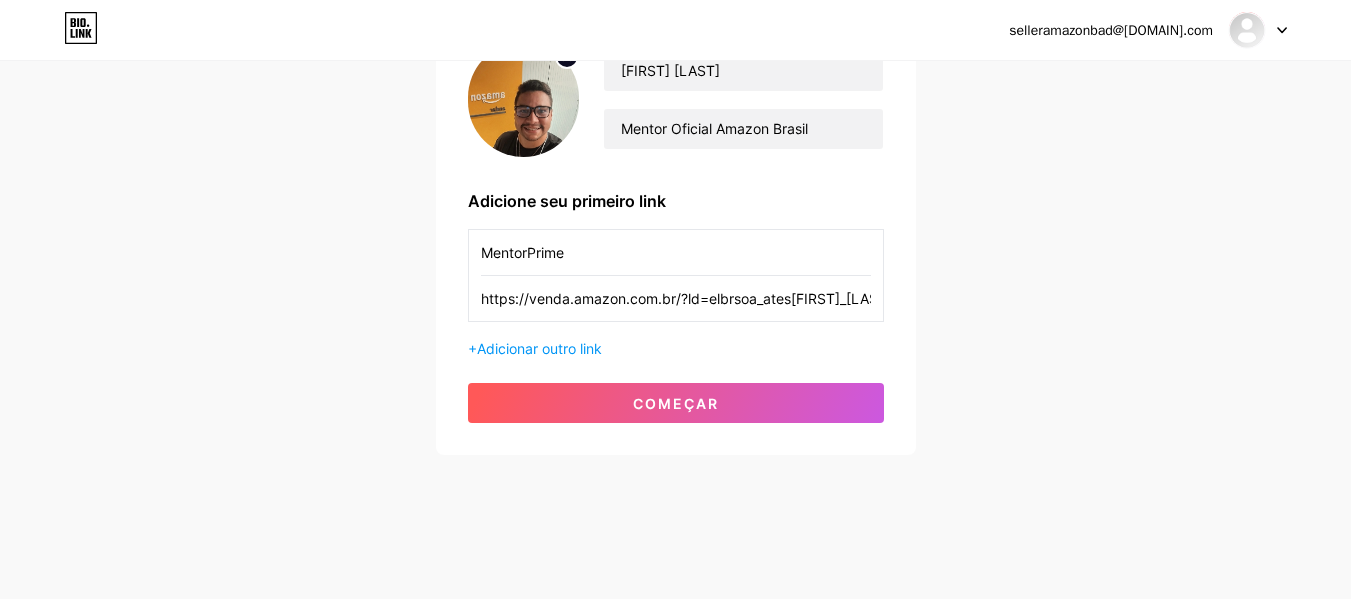 scroll, scrollTop: 0, scrollLeft: 103, axis: horizontal 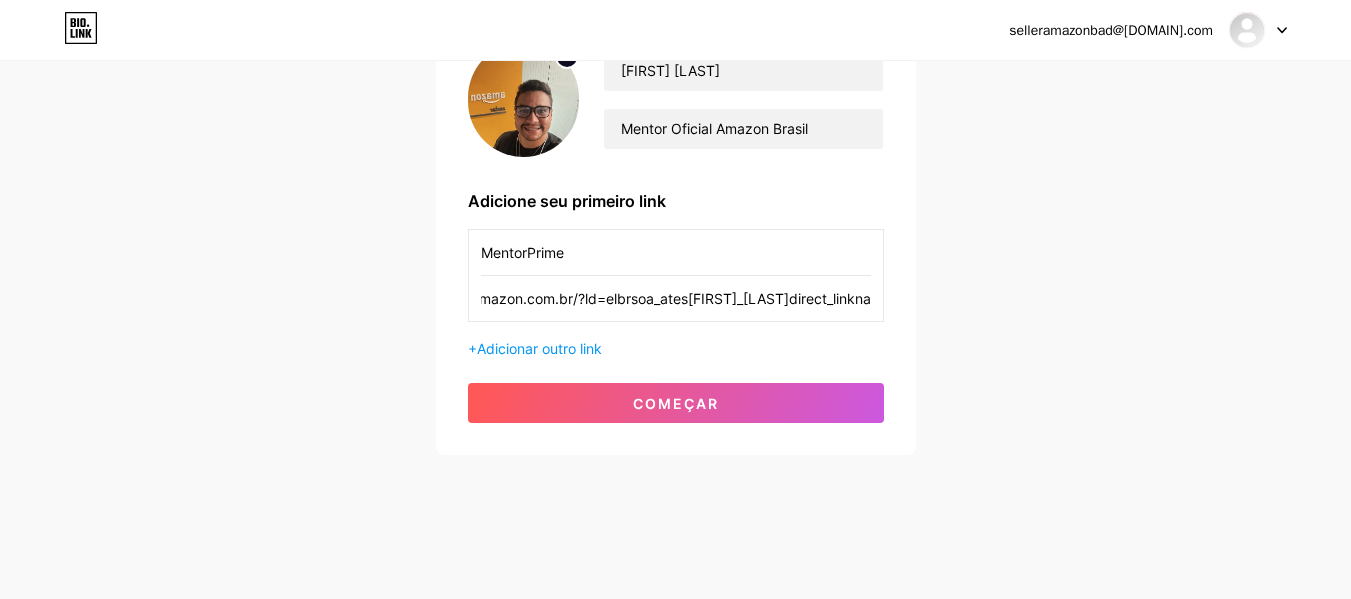 type on "https://venda.amazon.com.br/?ld=elbrsoa_ates[FIRST]_[LAST]direct_linkna" 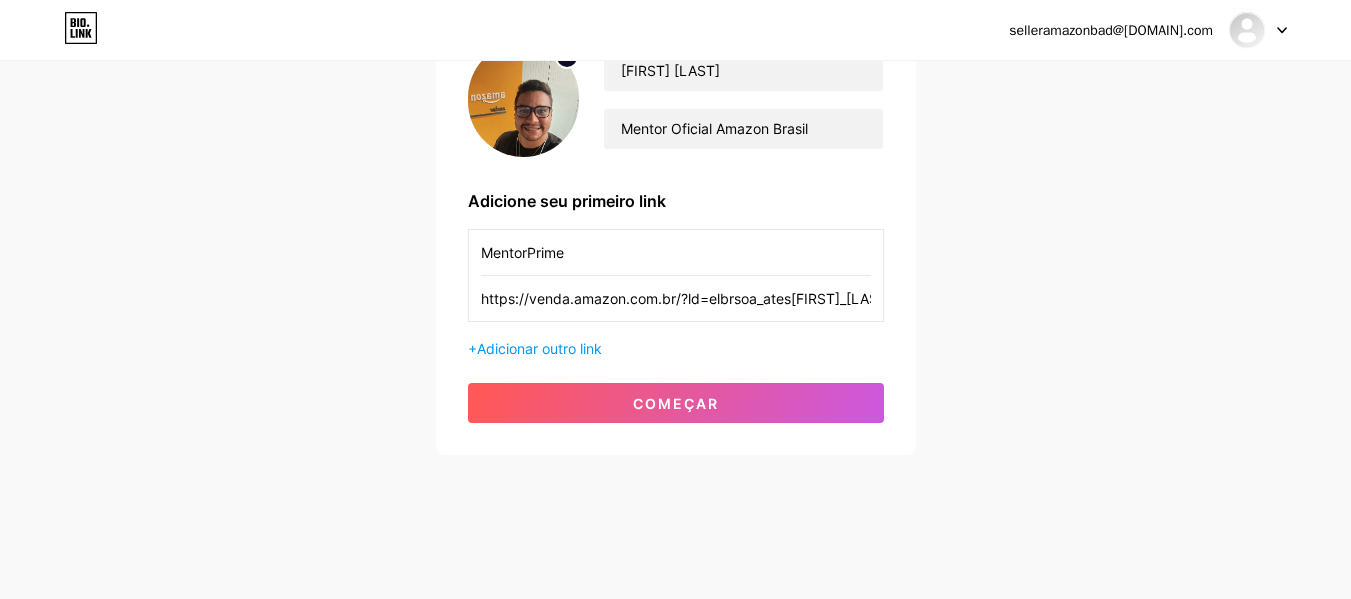 click on "MentorPrime" at bounding box center [676, 252] 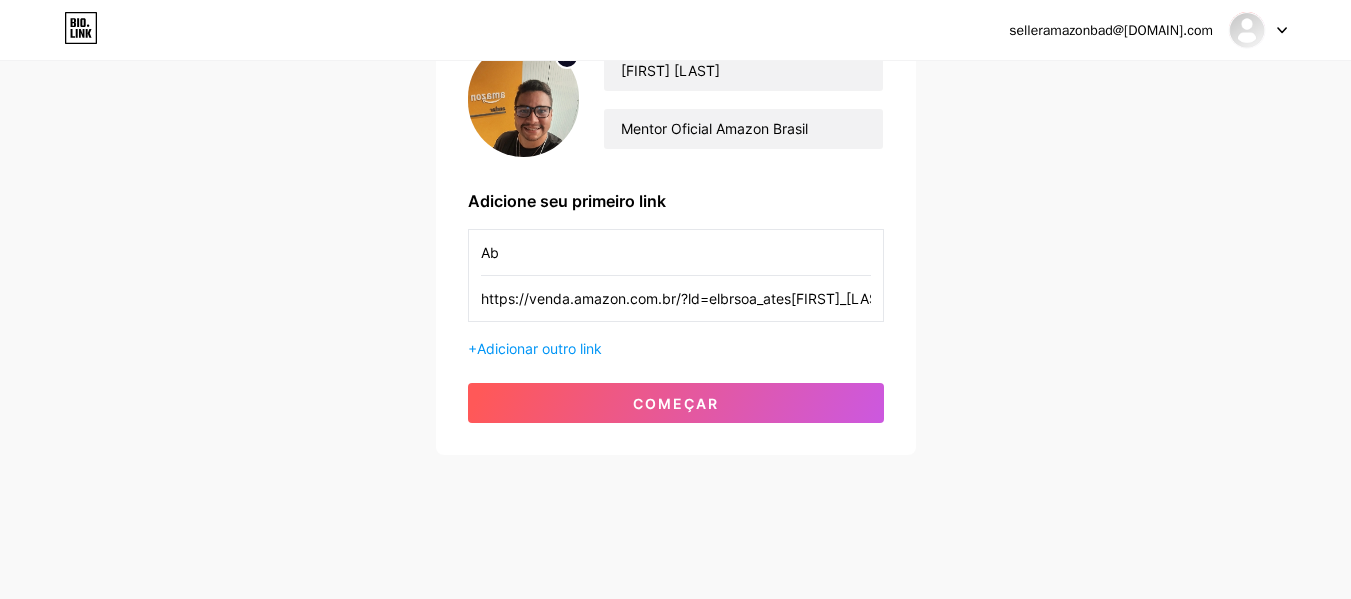 type on "A" 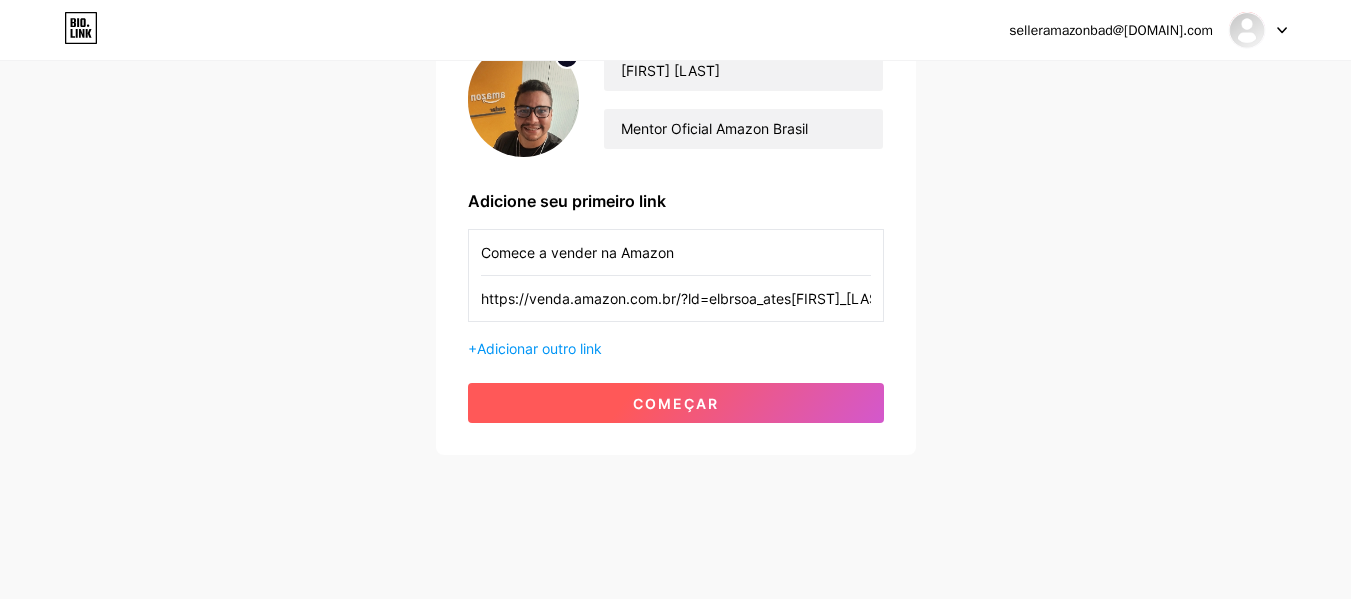 type on "Comece a vender na Amazon" 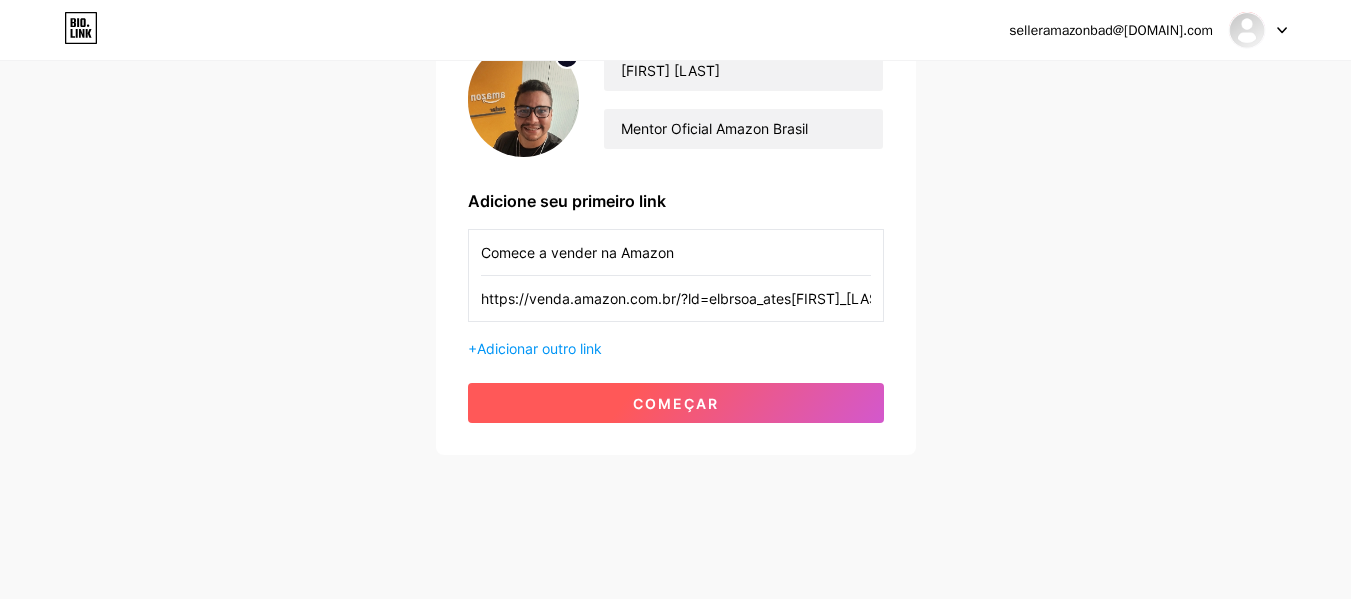 click on "começar" at bounding box center (676, 403) 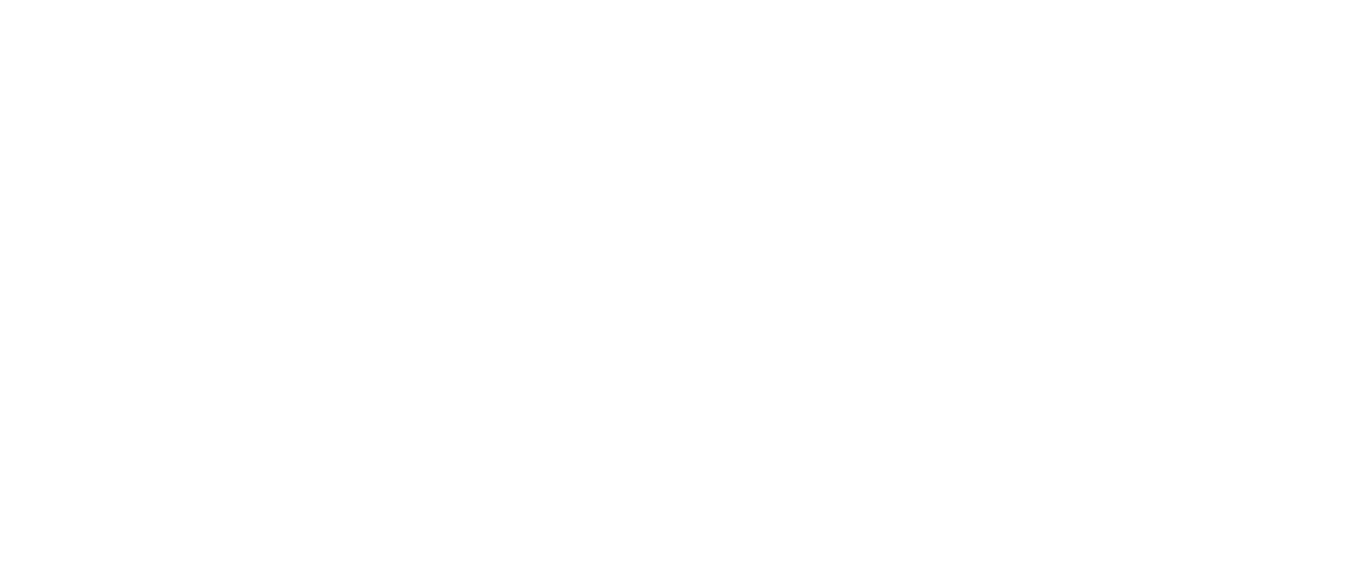 scroll, scrollTop: 0, scrollLeft: 0, axis: both 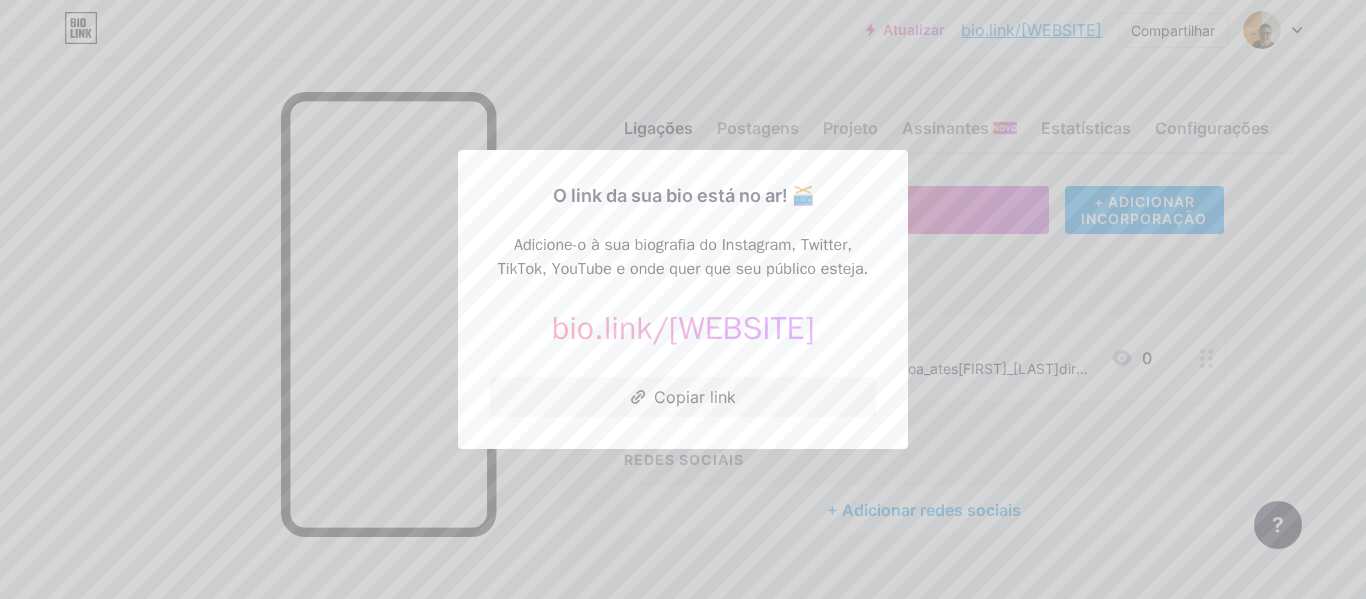 click at bounding box center [683, 299] 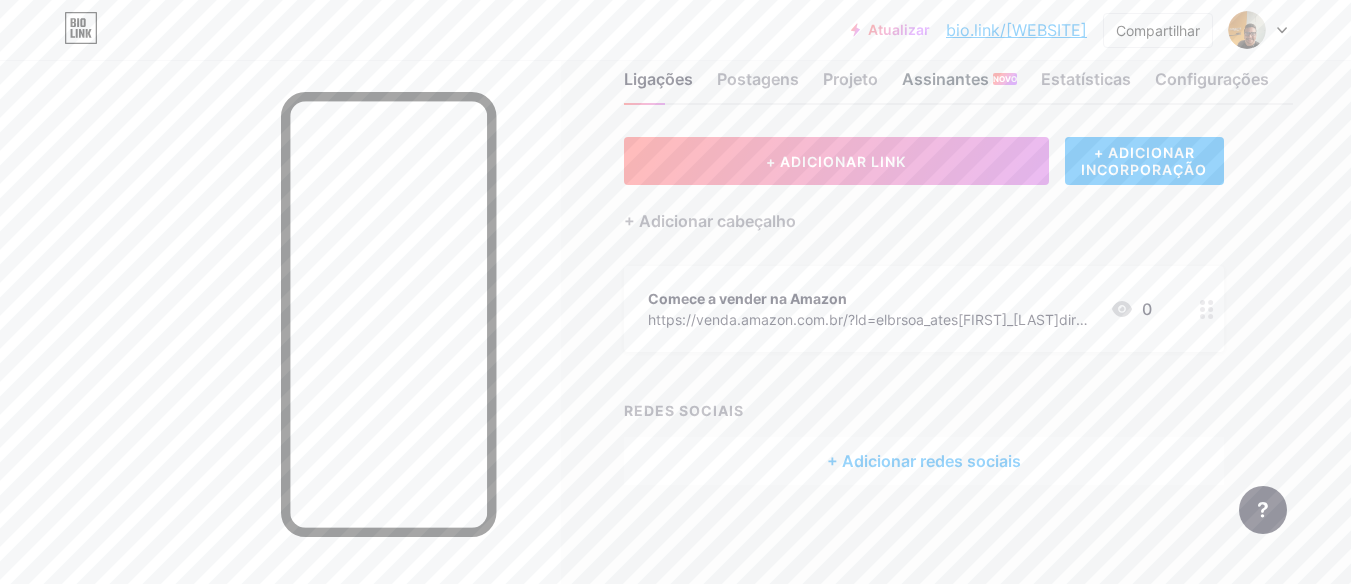 scroll, scrollTop: 0, scrollLeft: 0, axis: both 